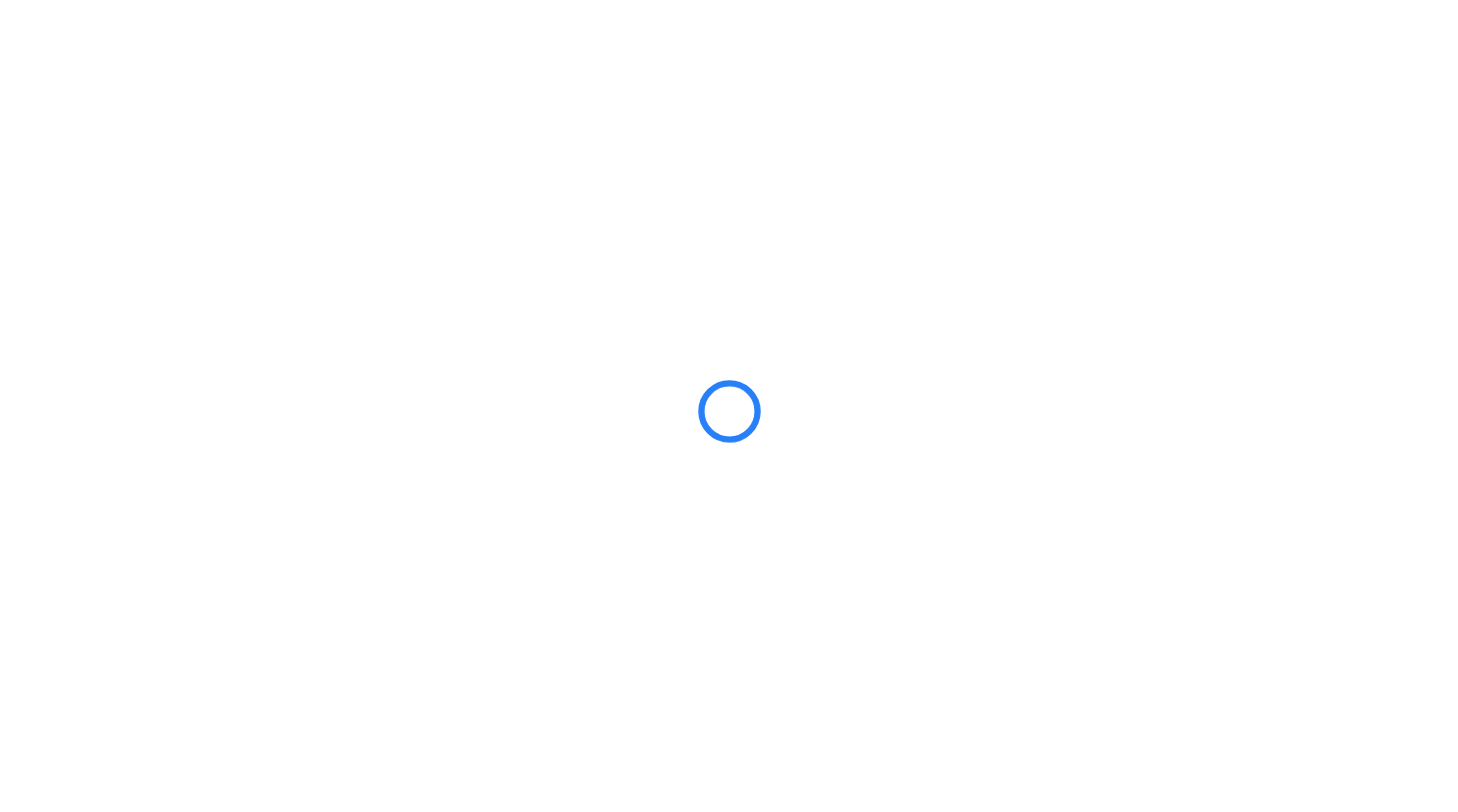 scroll, scrollTop: 0, scrollLeft: 0, axis: both 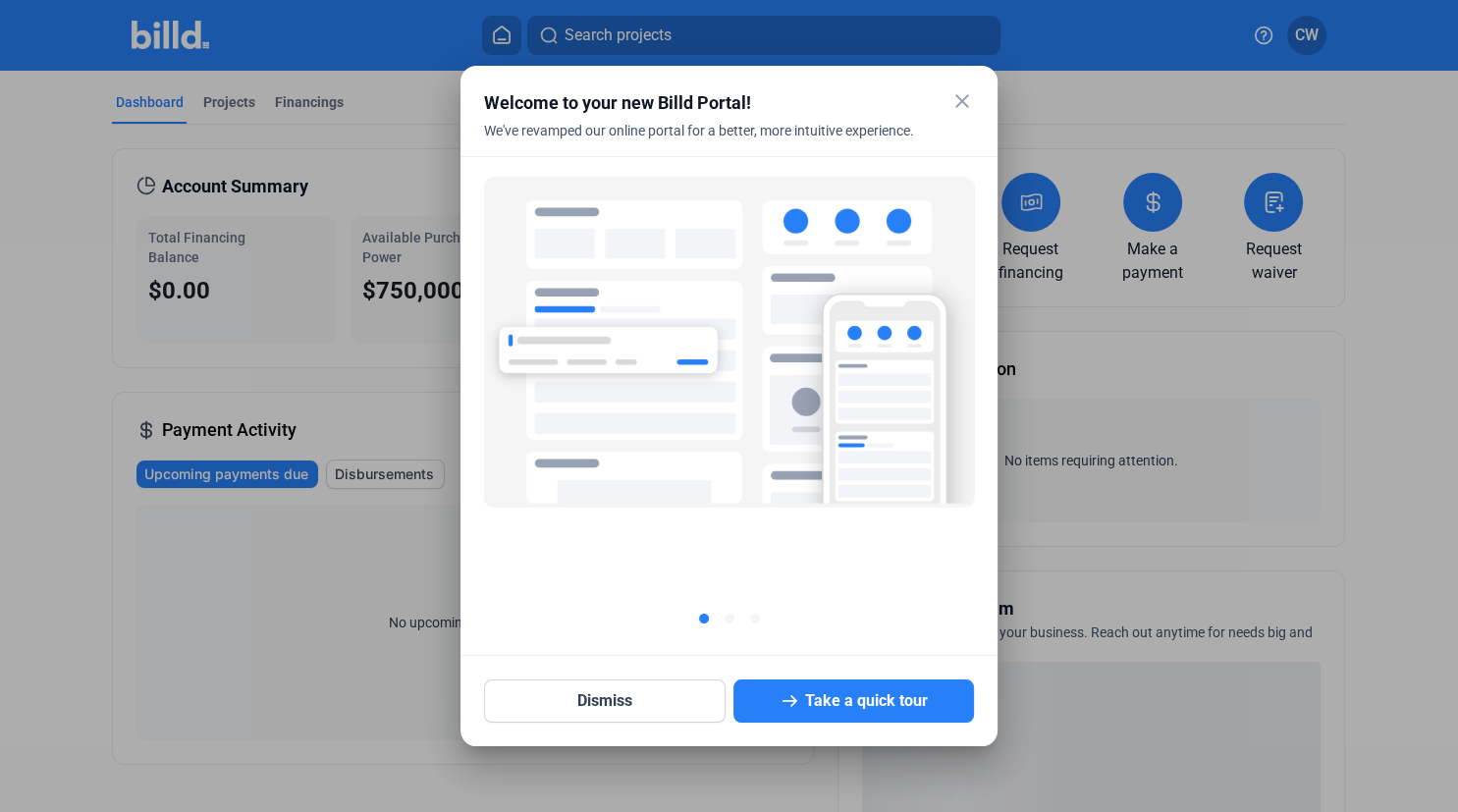 click on "close" at bounding box center [962, 101] 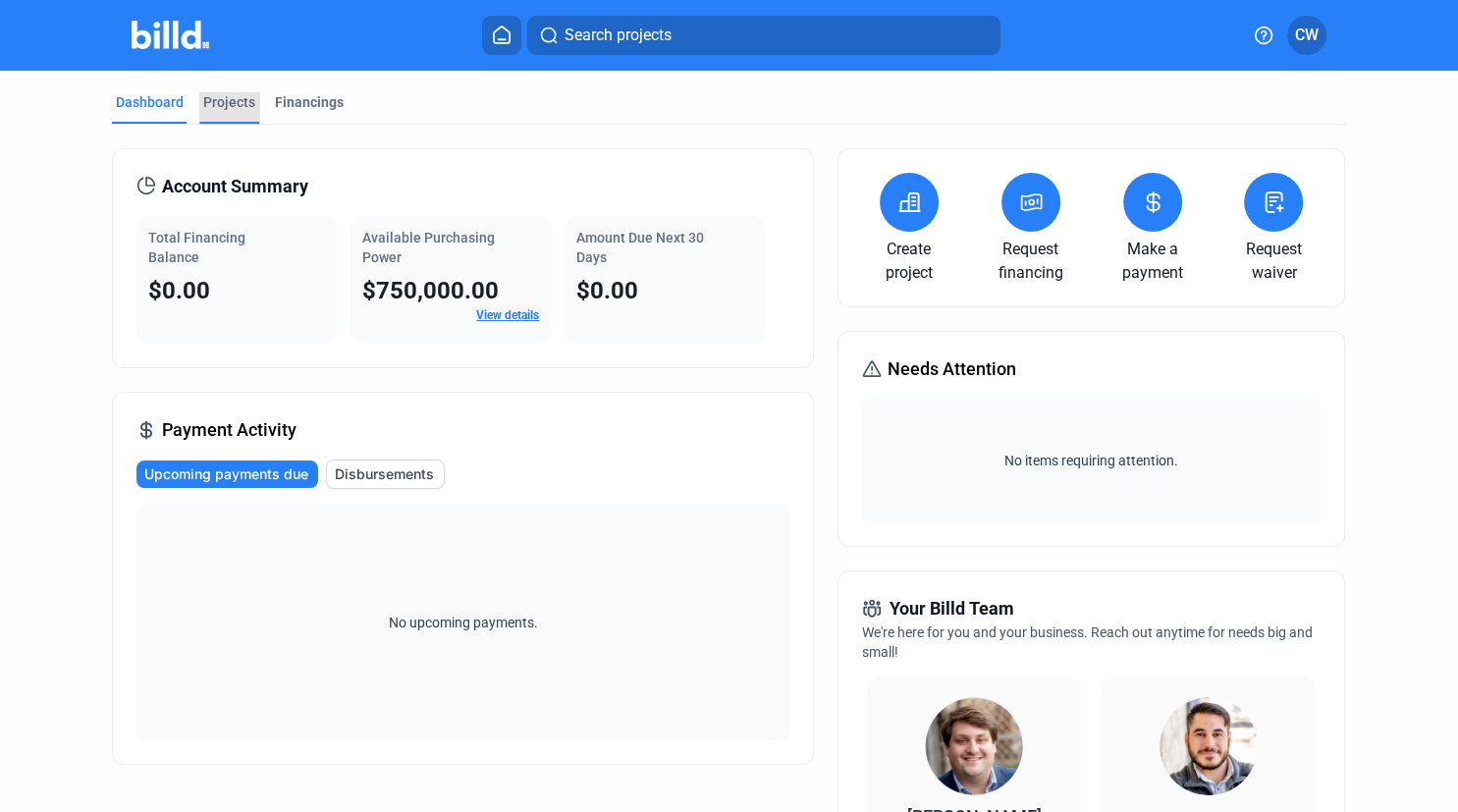 click on "Projects" at bounding box center [229, 102] 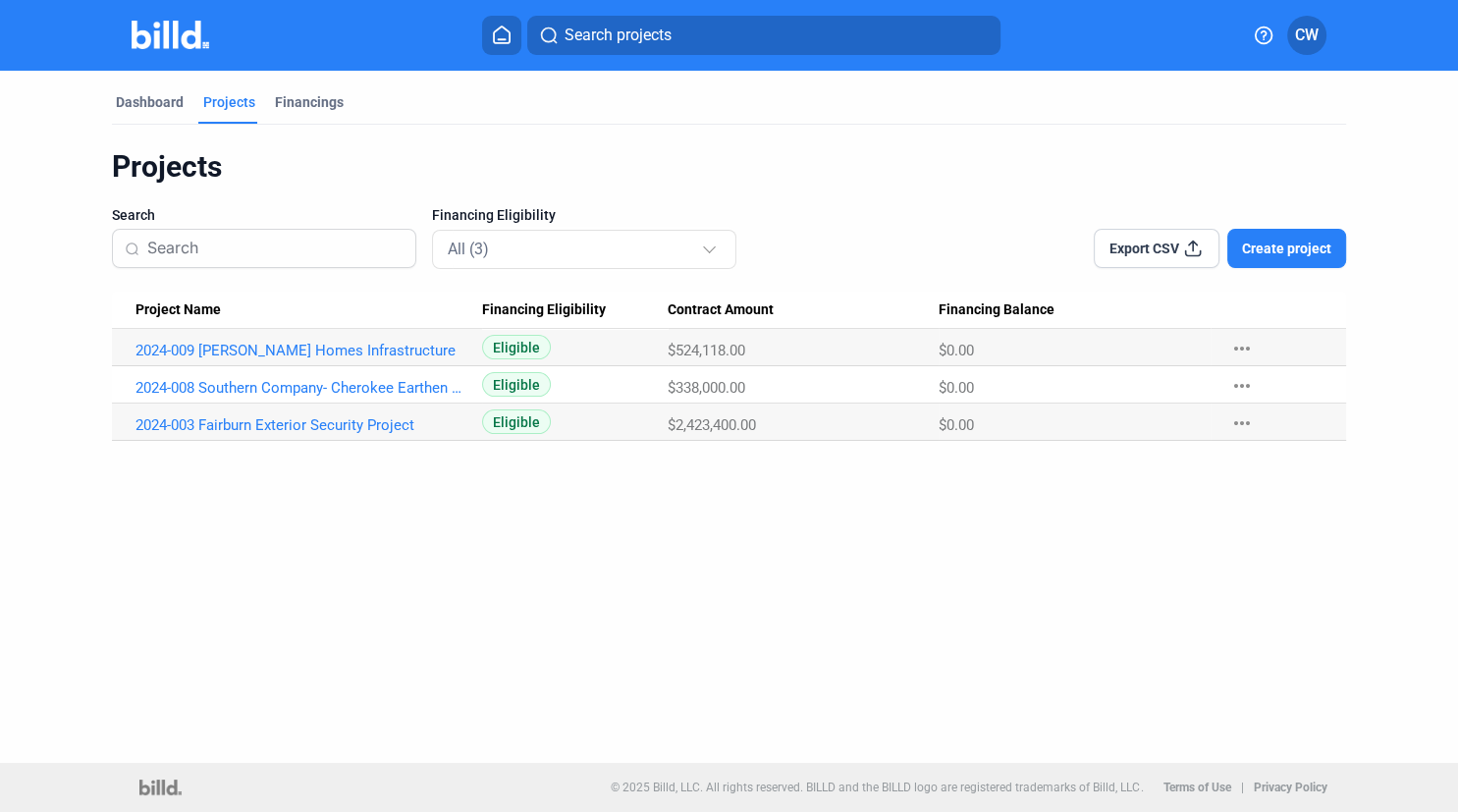 click on "more_horiz" at bounding box center (1242, 386) 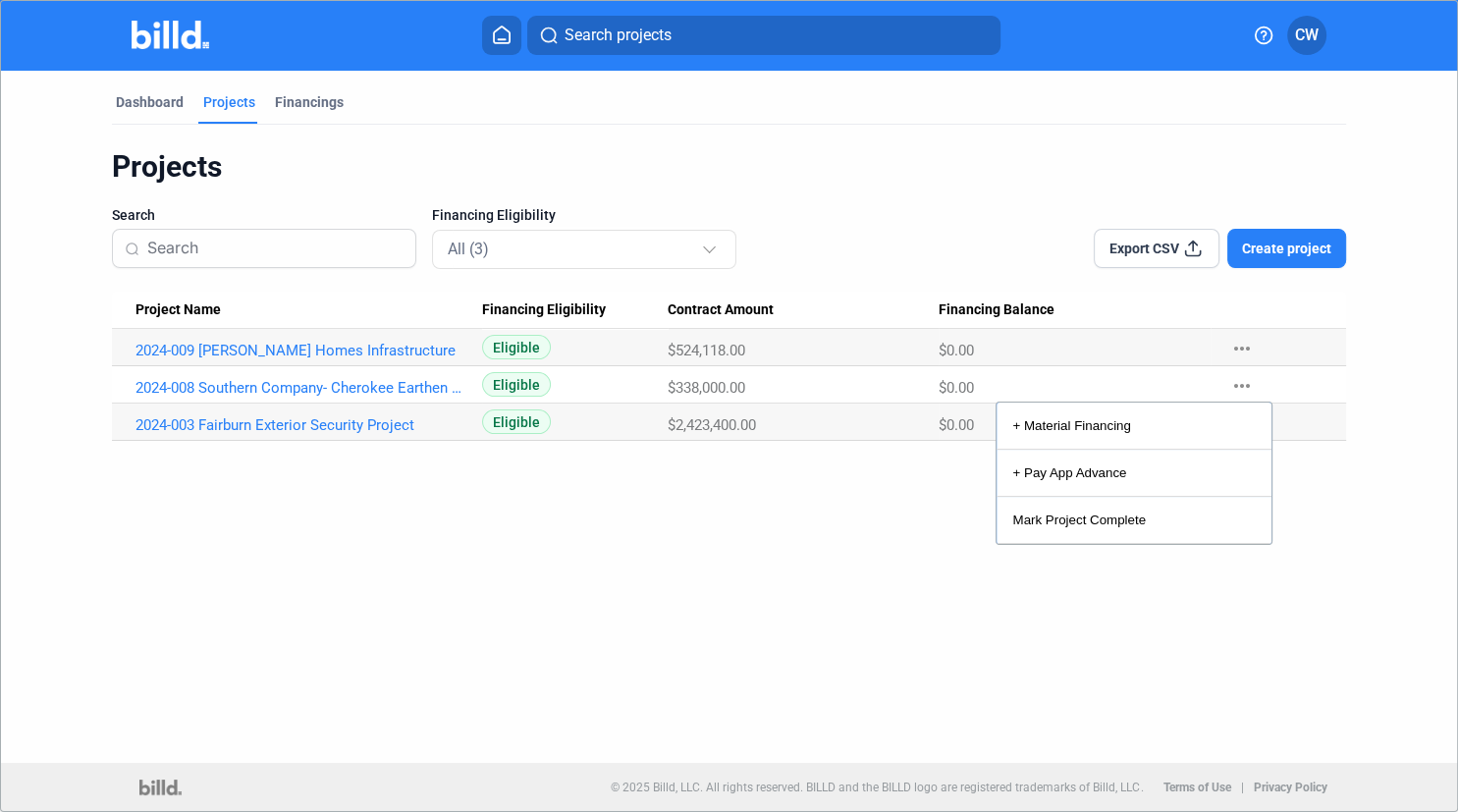 click at bounding box center [729, 406] 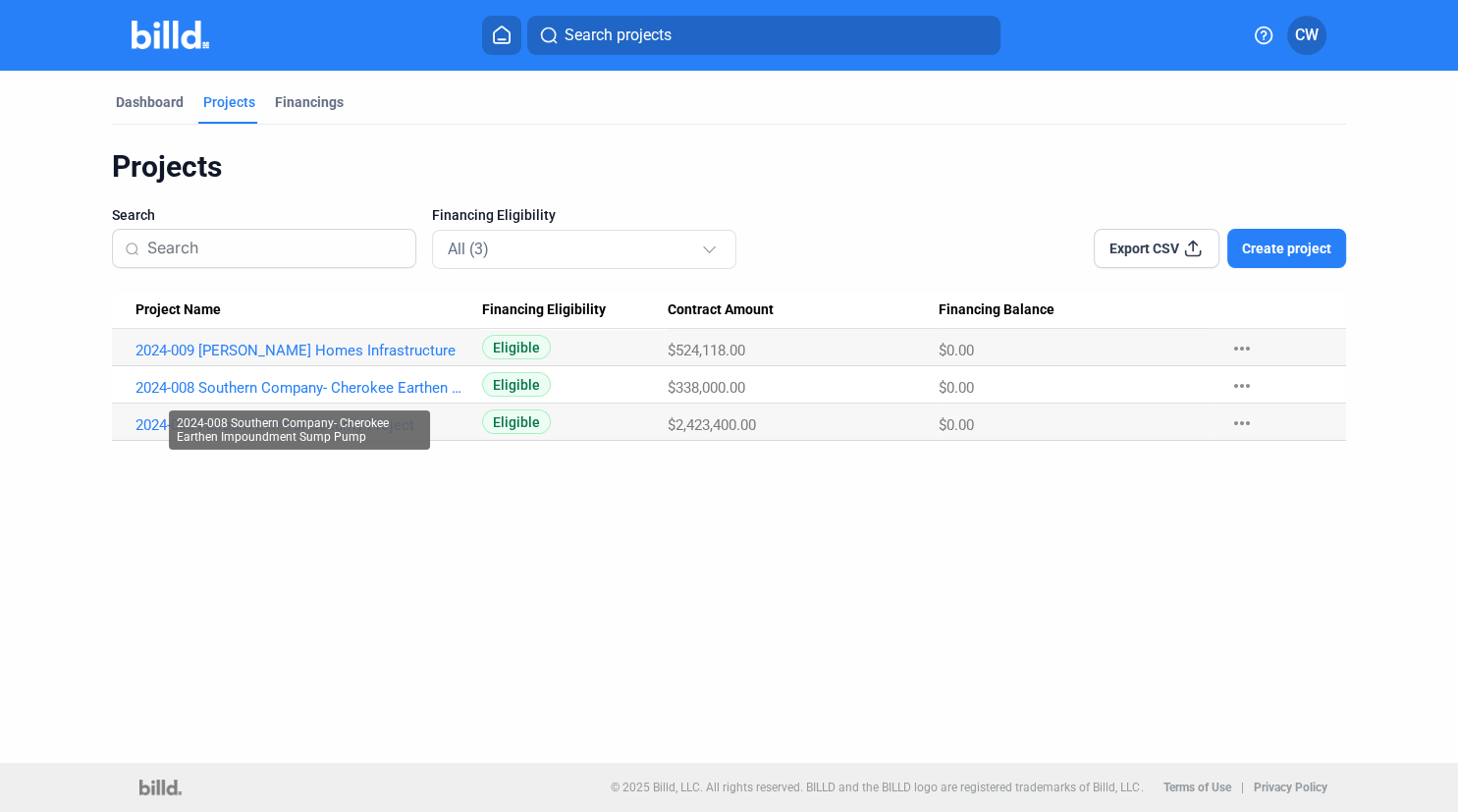 click on "2024-008 Southern Company- Cherokee Earthen Impoundment Sump Pump" at bounding box center [299, 351] 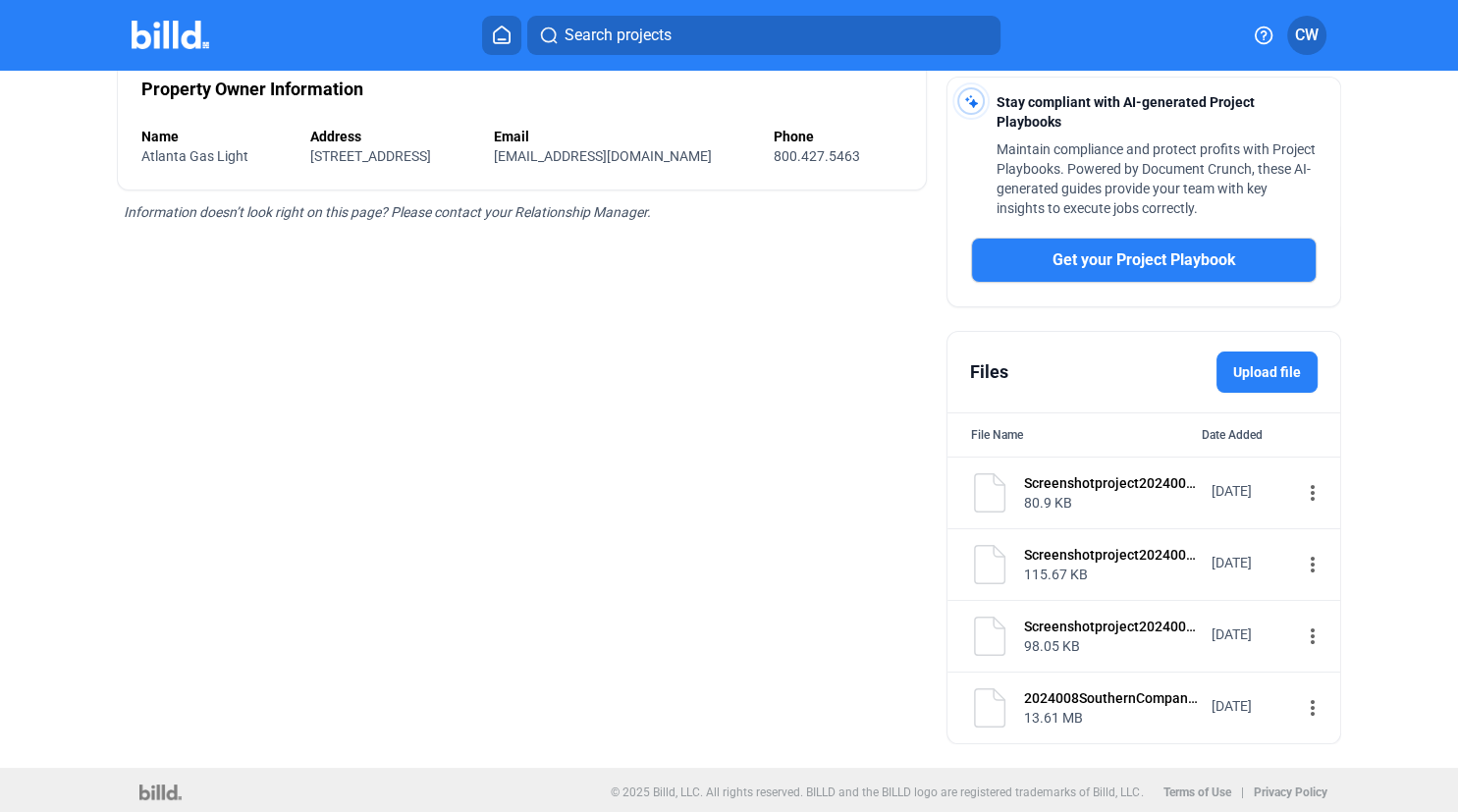 scroll, scrollTop: 55, scrollLeft: 0, axis: vertical 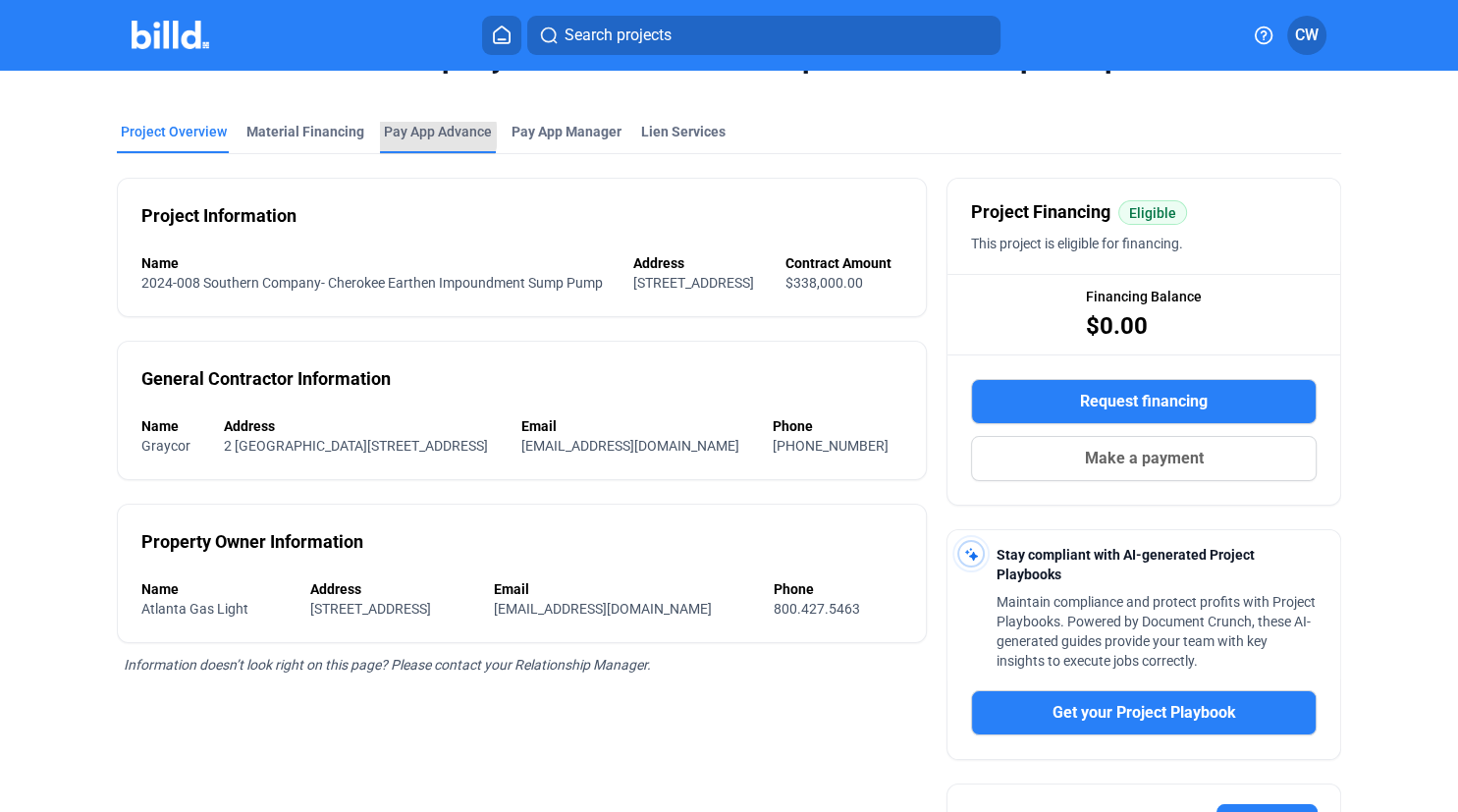 click on "Pay App Advance" at bounding box center [438, 132] 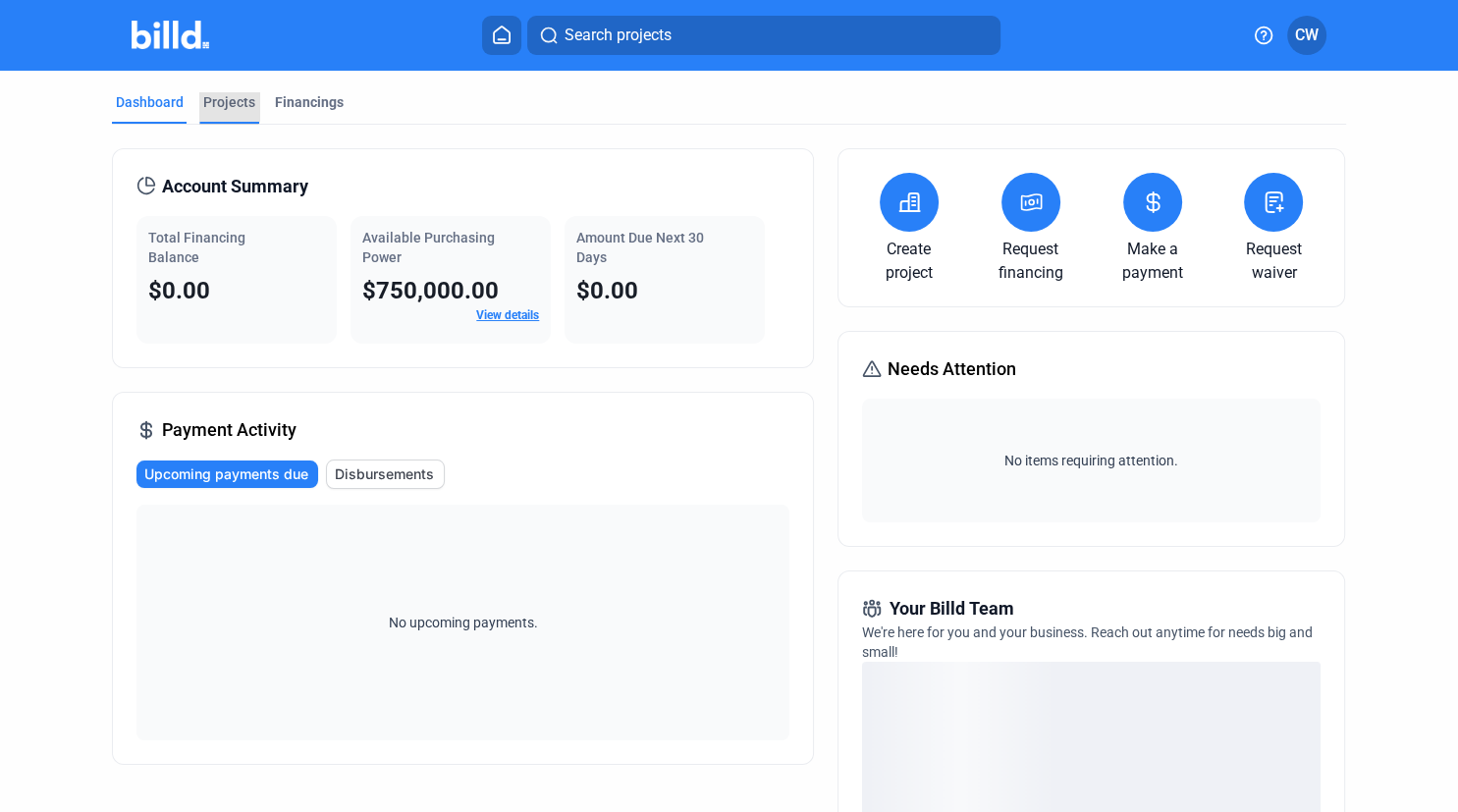 click on "Projects" at bounding box center (229, 102) 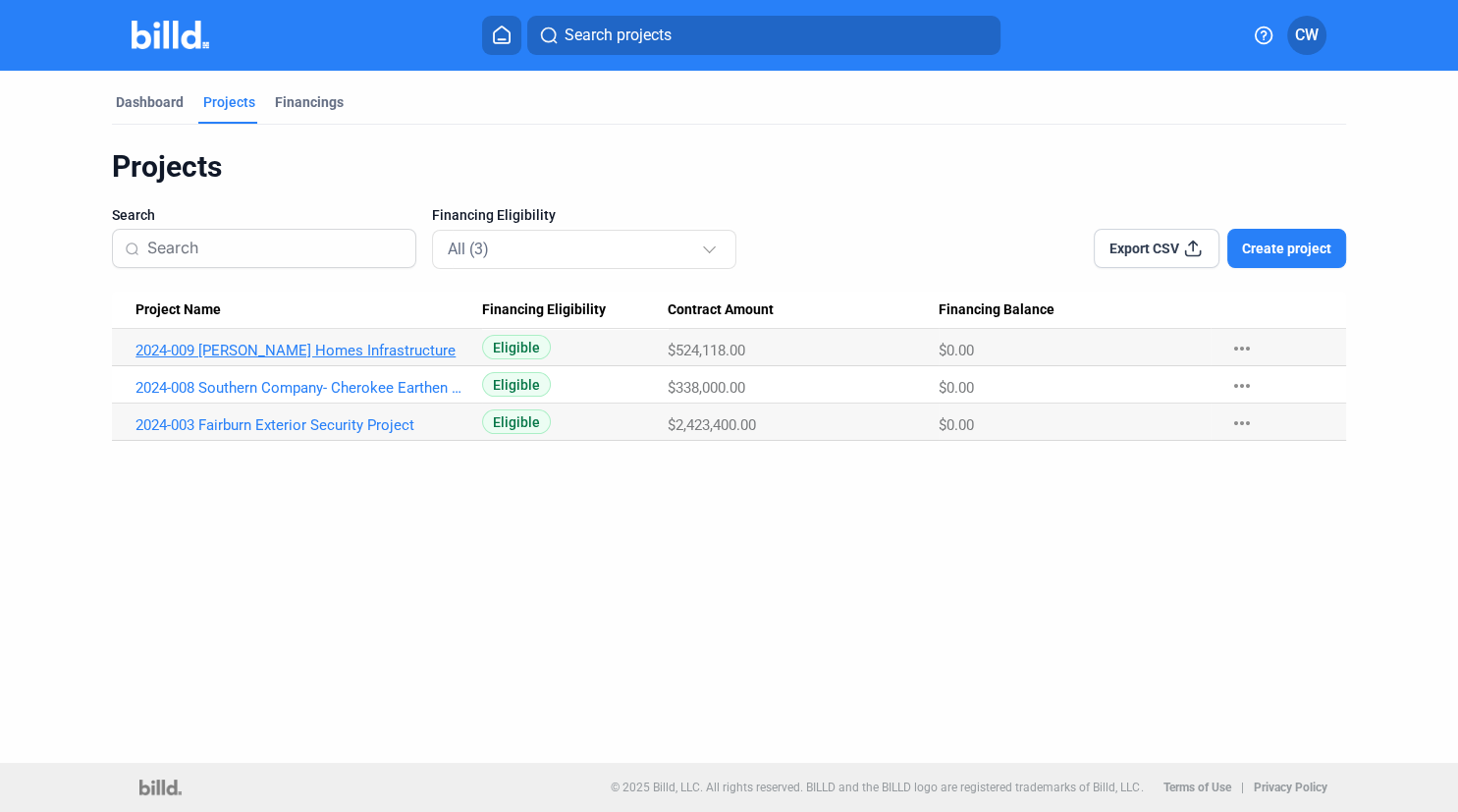 click on "2024-009 [PERSON_NAME] Homes Infrastructure" at bounding box center (299, 351) 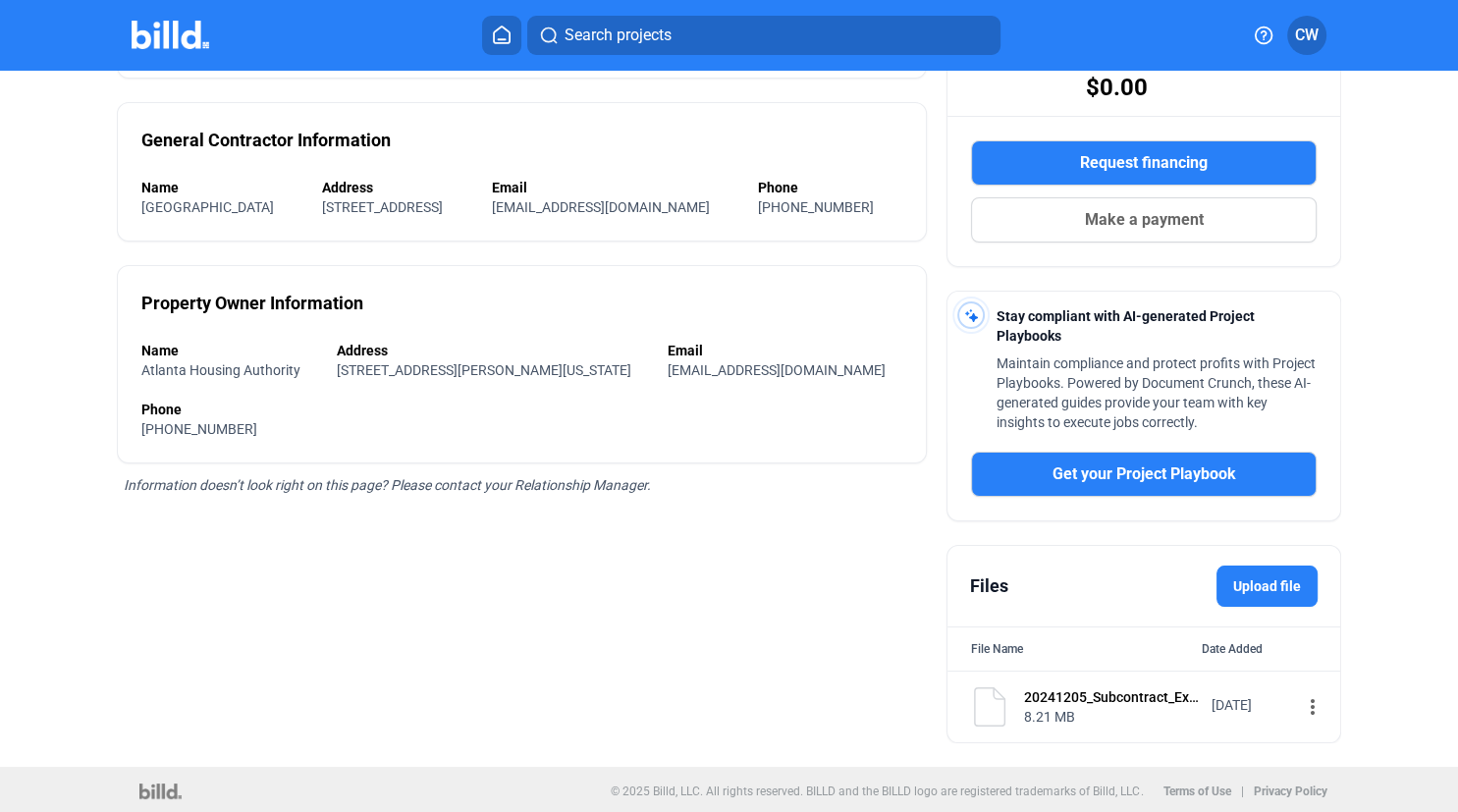 scroll, scrollTop: 0, scrollLeft: 0, axis: both 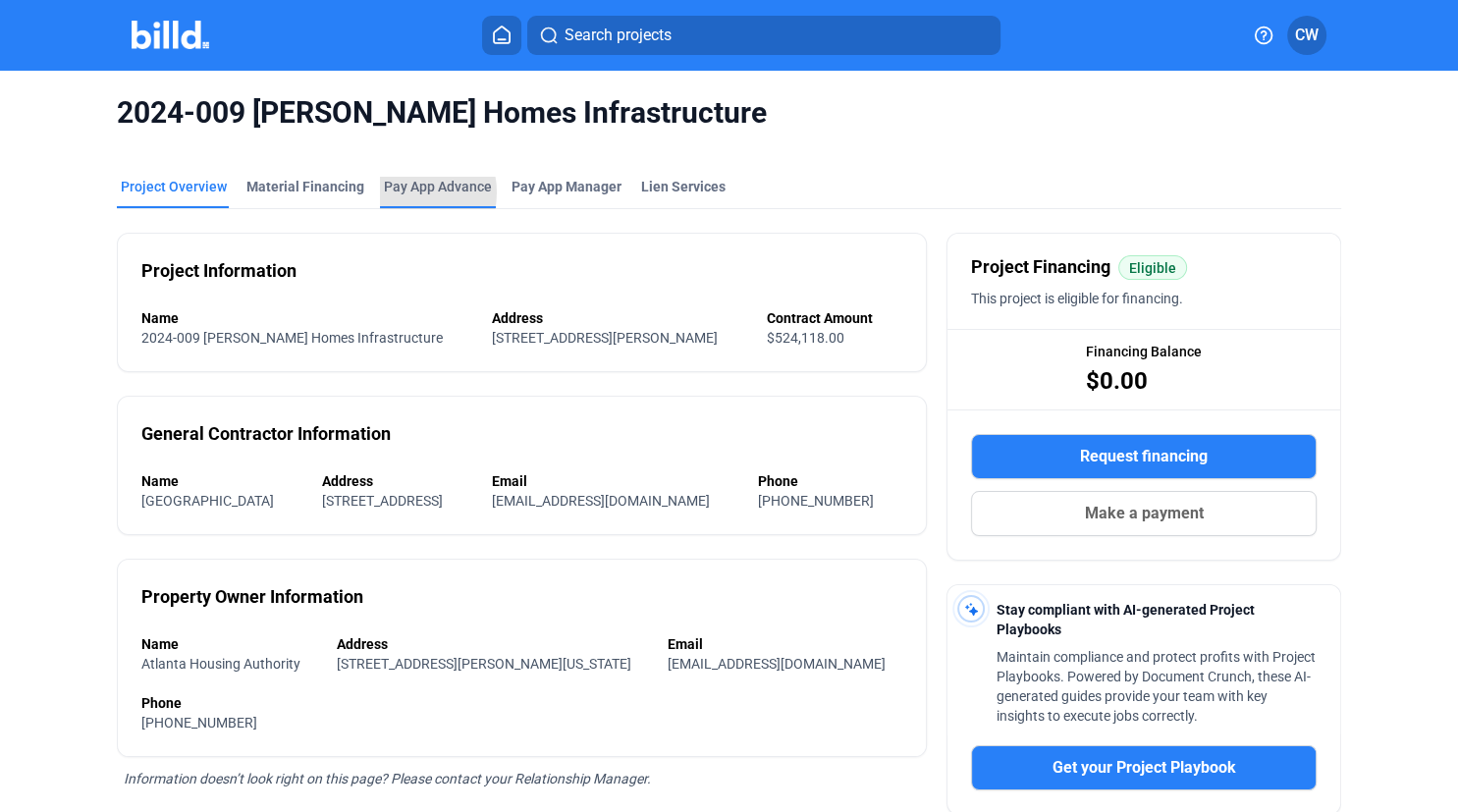 click on "Pay App Advance" at bounding box center [438, 187] 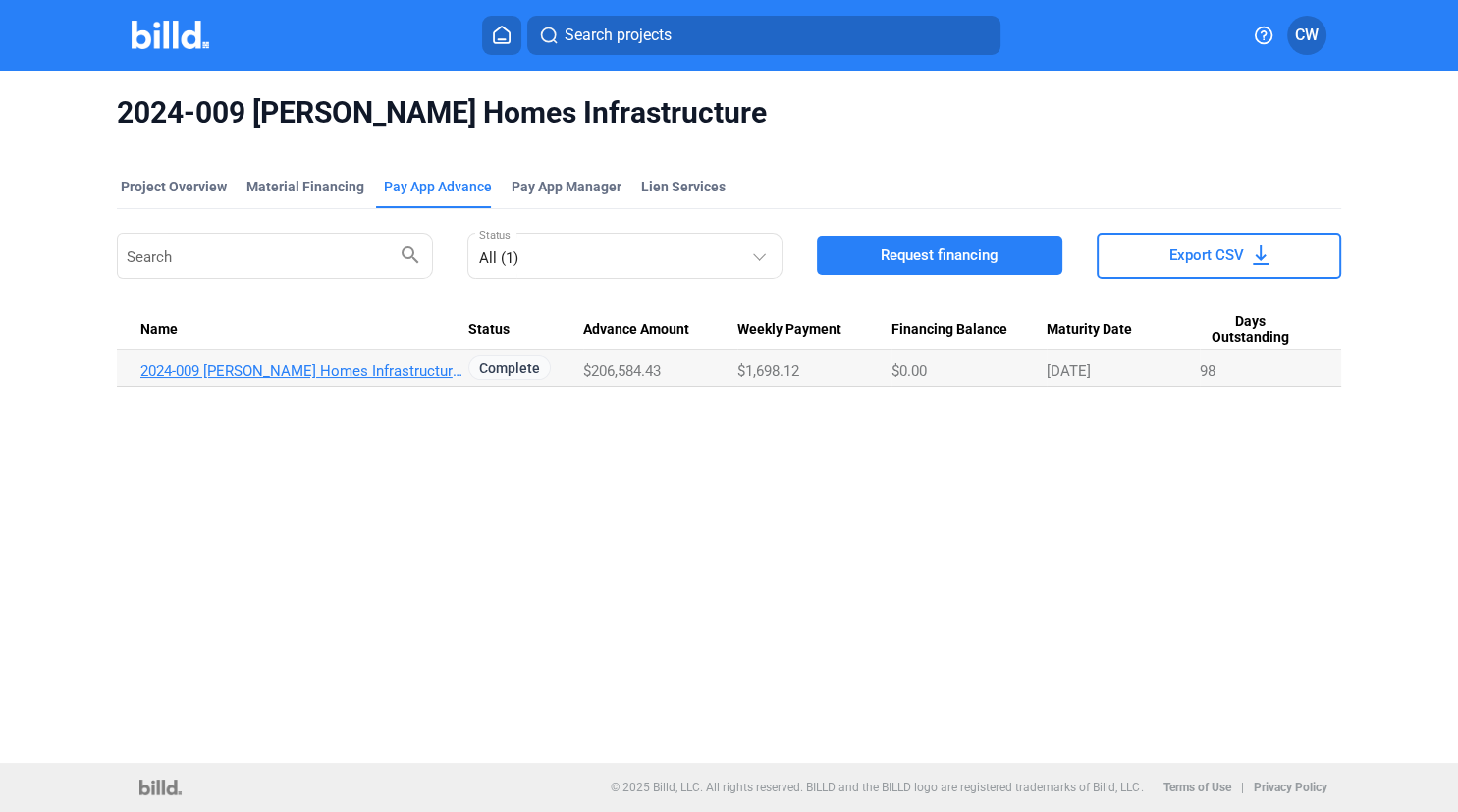 click on "2024-009 [PERSON_NAME] Homes Infrastructure_PA_FEB" at bounding box center (304, 371) 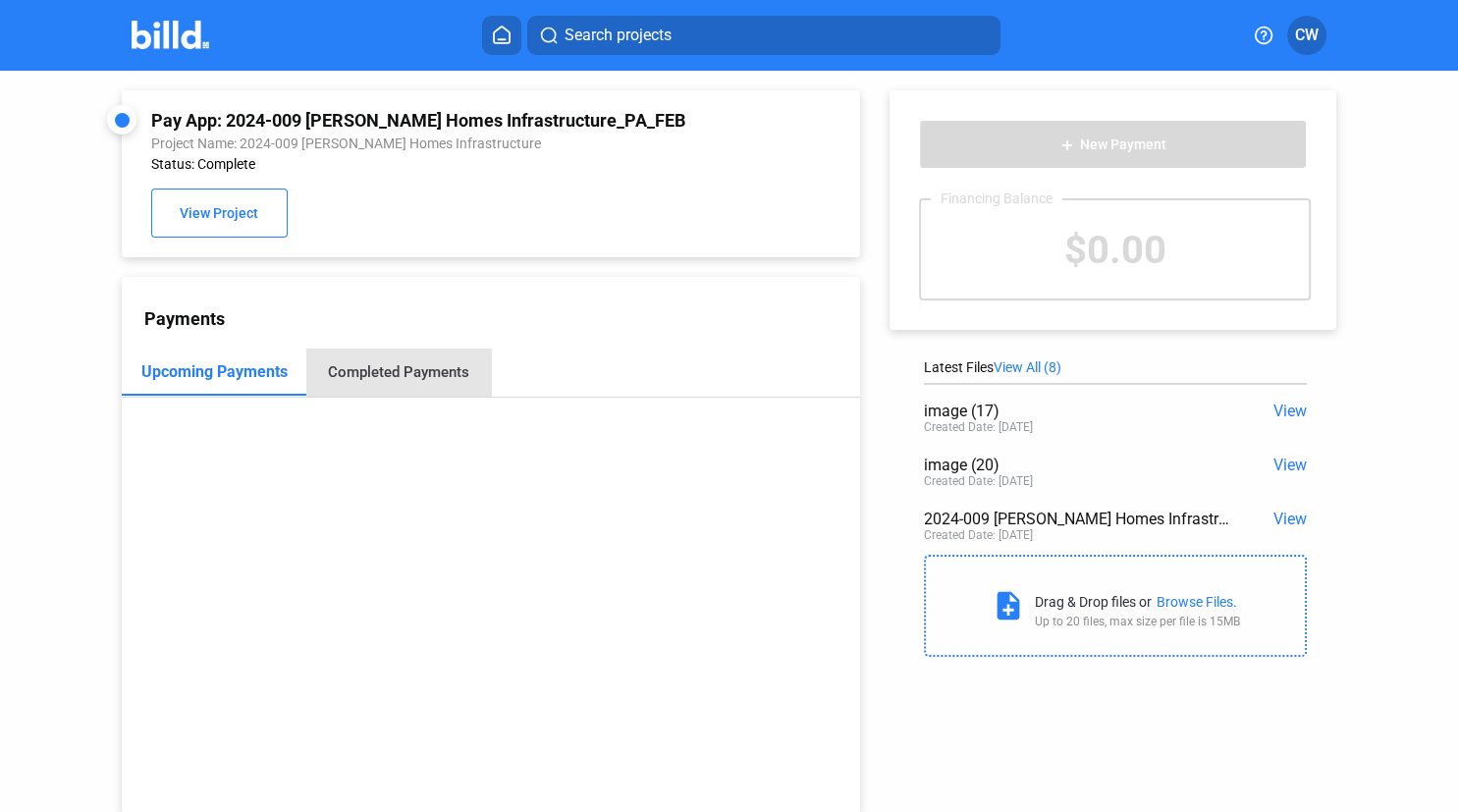 click on "Completed Payments" at bounding box center [399, 372] 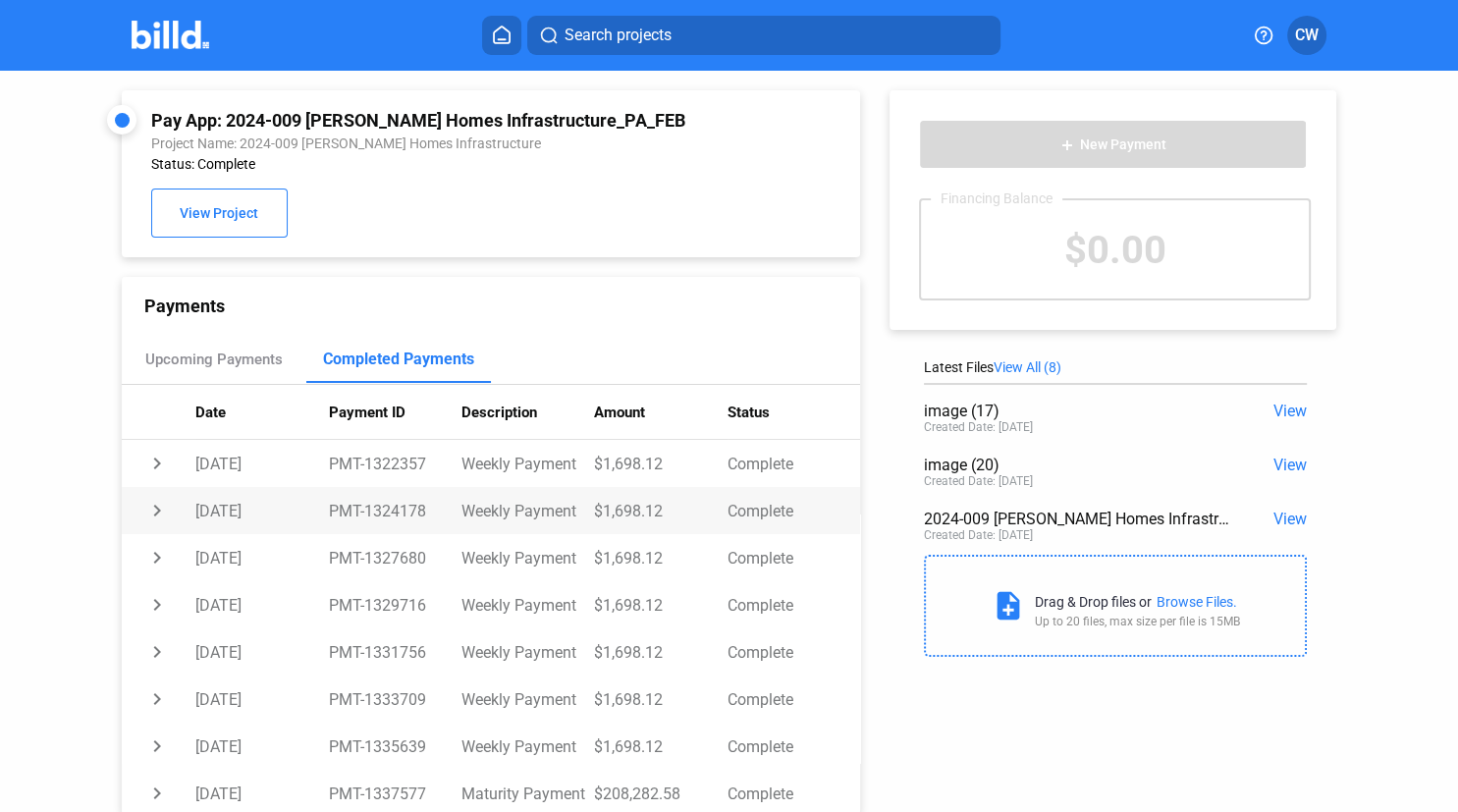 scroll, scrollTop: 17, scrollLeft: 0, axis: vertical 